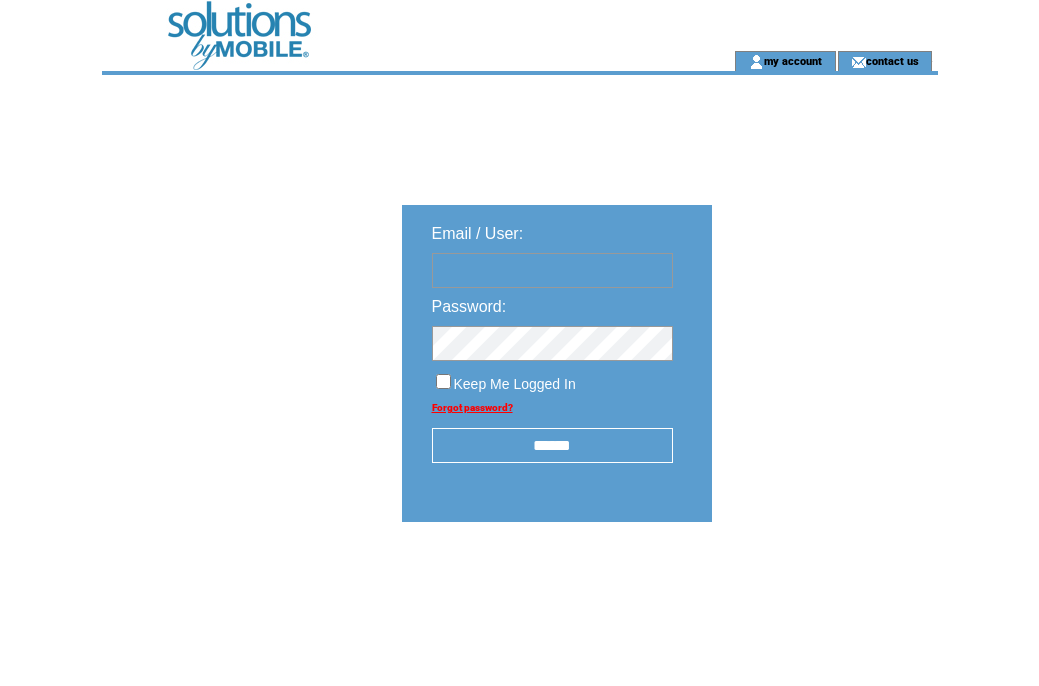 scroll, scrollTop: 0, scrollLeft: 0, axis: both 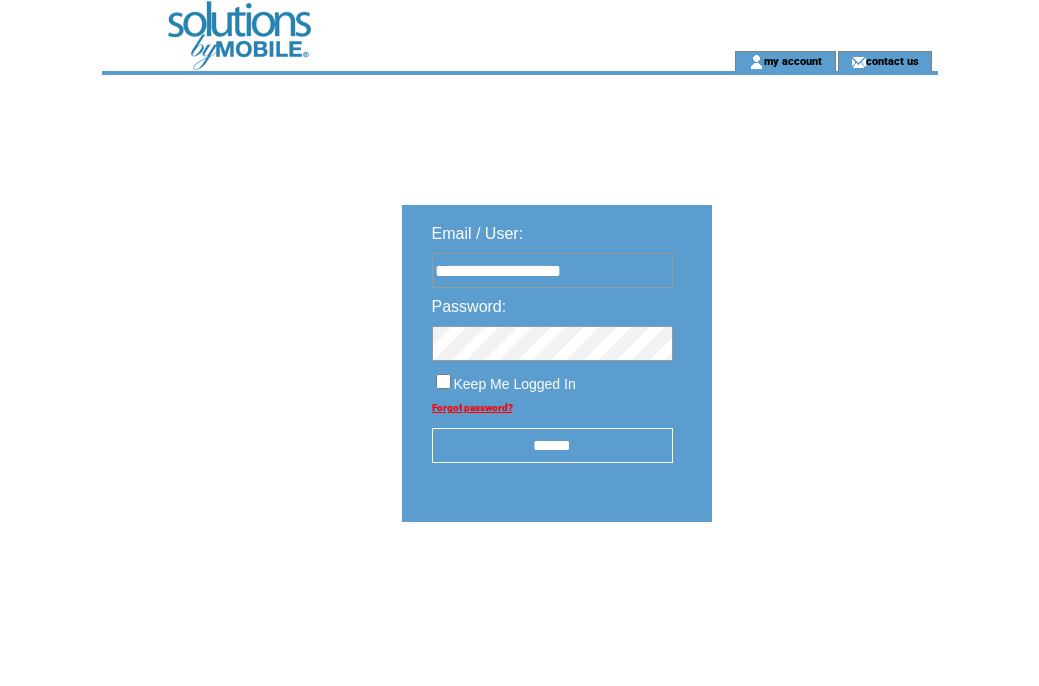 type on "**********" 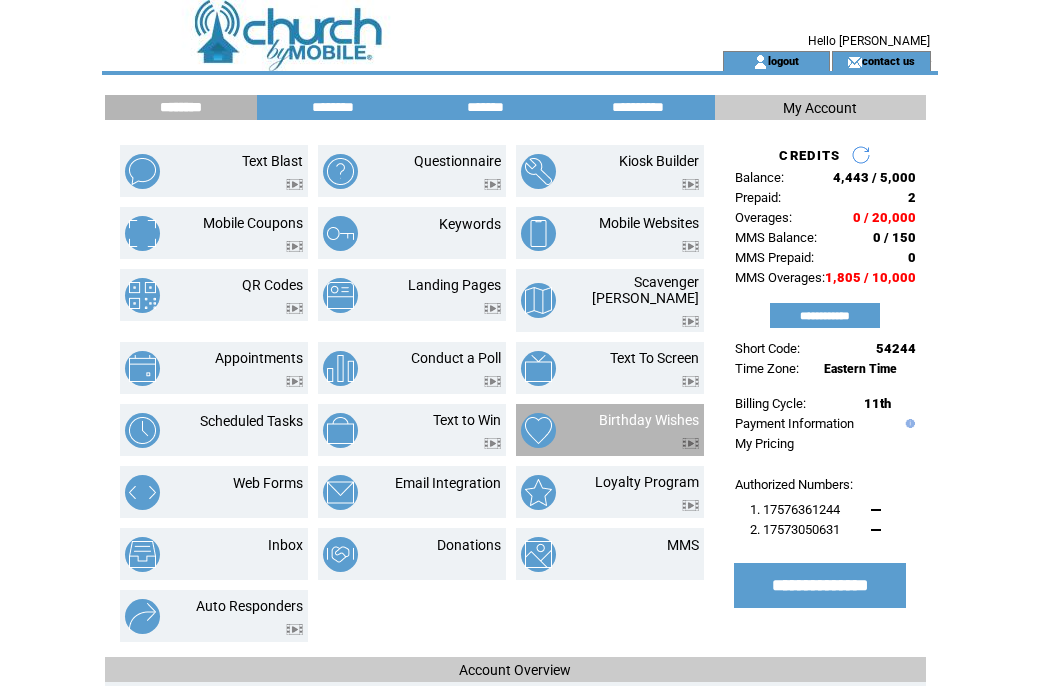 scroll, scrollTop: 0, scrollLeft: 0, axis: both 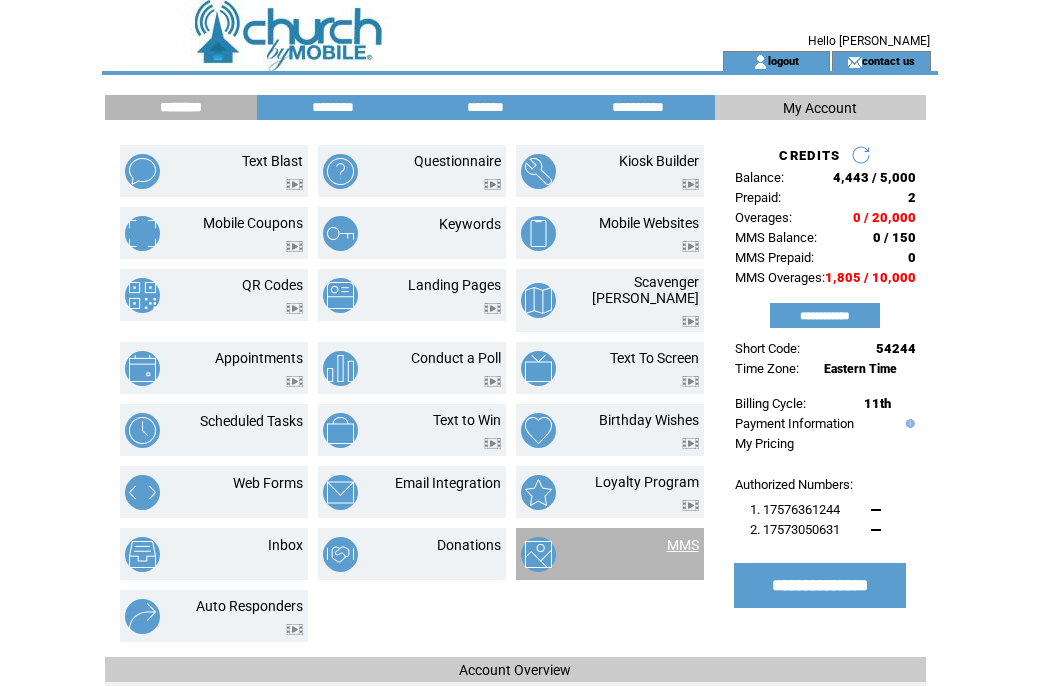 click on "MMS" at bounding box center (683, 545) 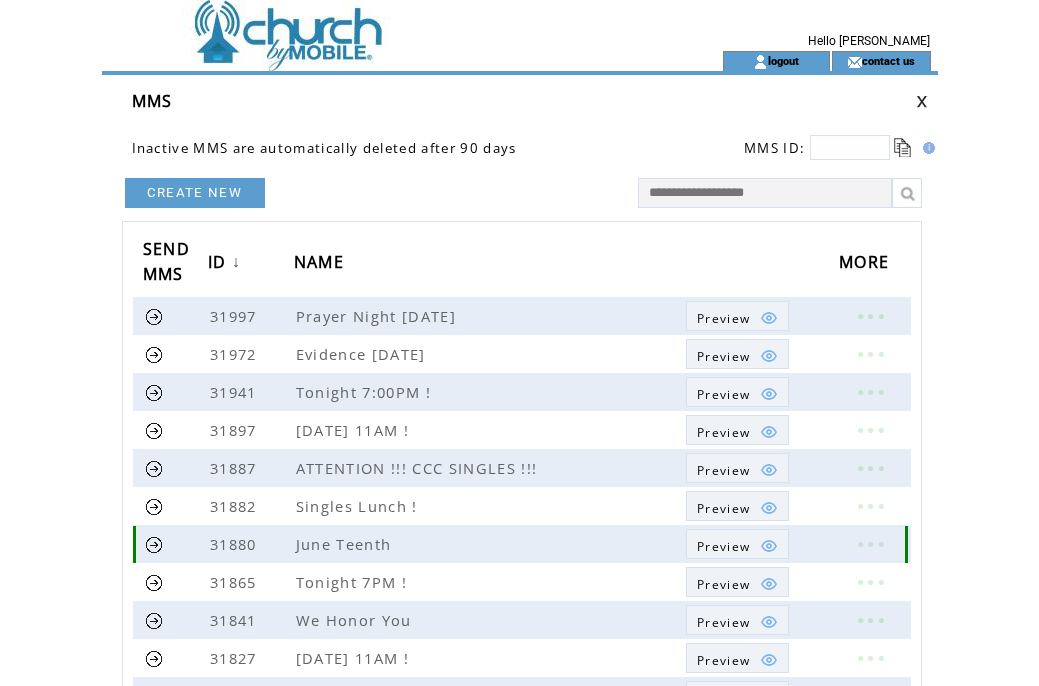scroll, scrollTop: 0, scrollLeft: 0, axis: both 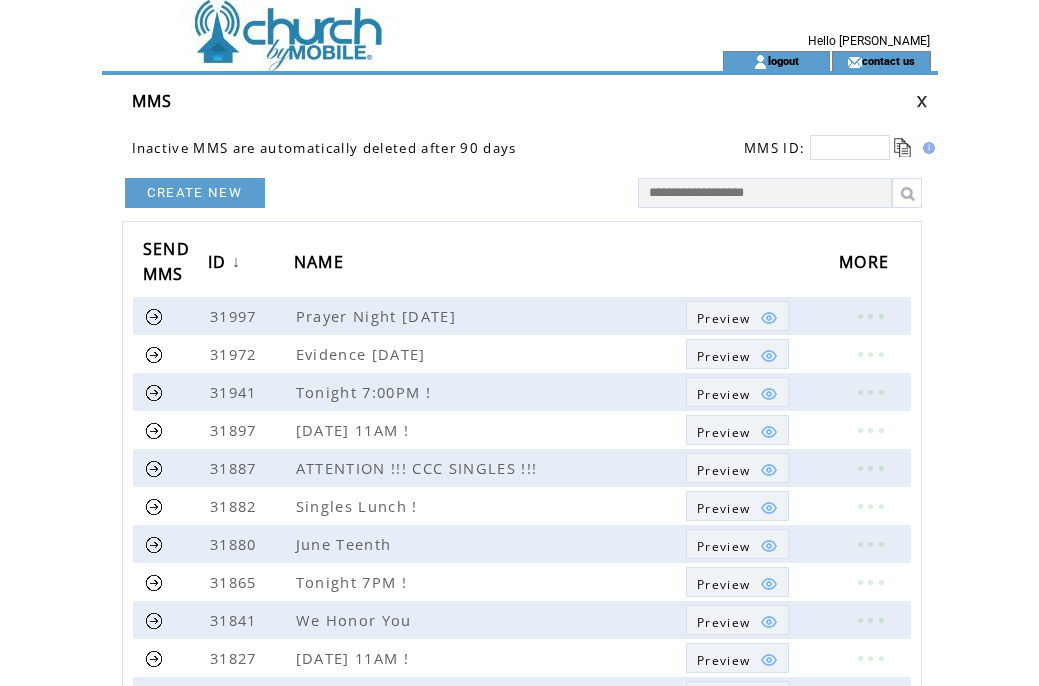 click on "CREATE NEW" at bounding box center [195, 193] 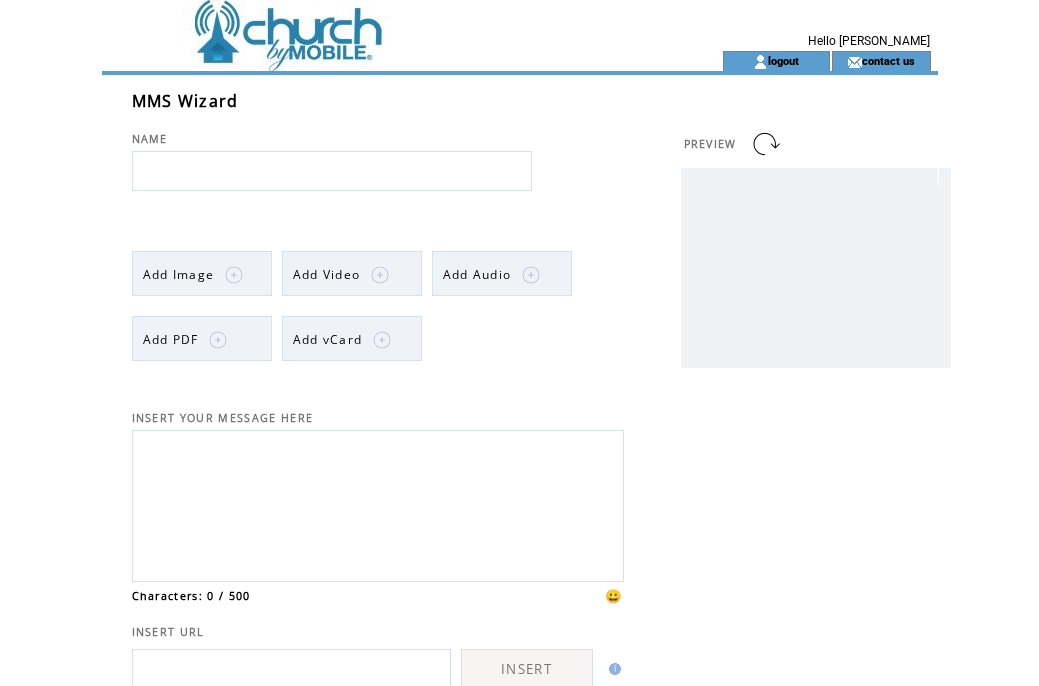 scroll, scrollTop: 0, scrollLeft: 0, axis: both 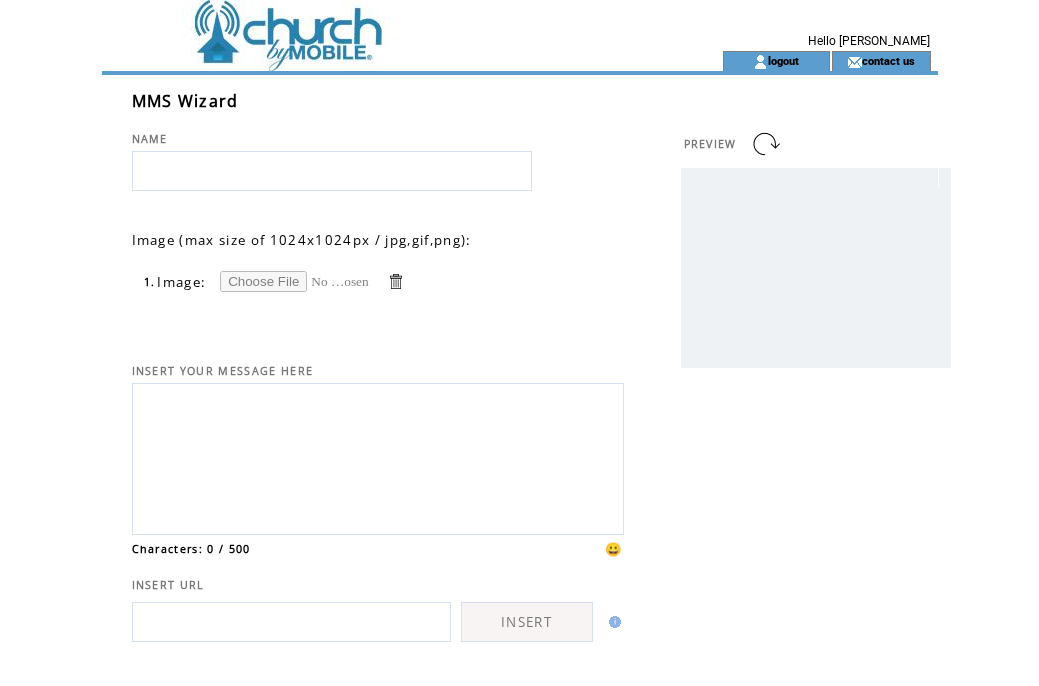 click at bounding box center (295, 281) 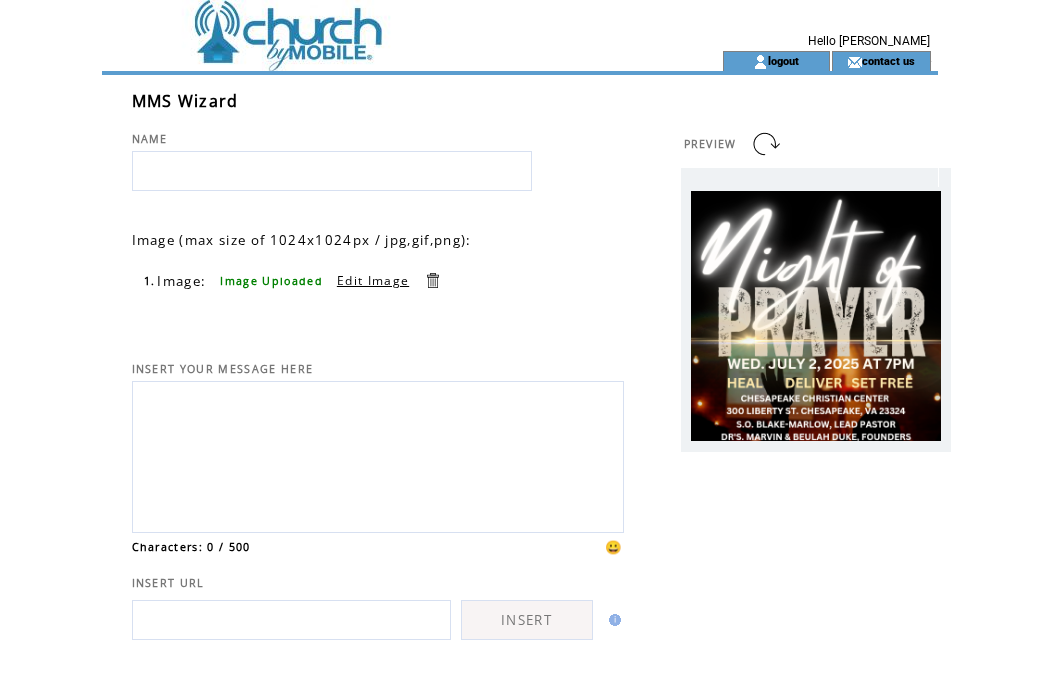 scroll, scrollTop: 0, scrollLeft: 0, axis: both 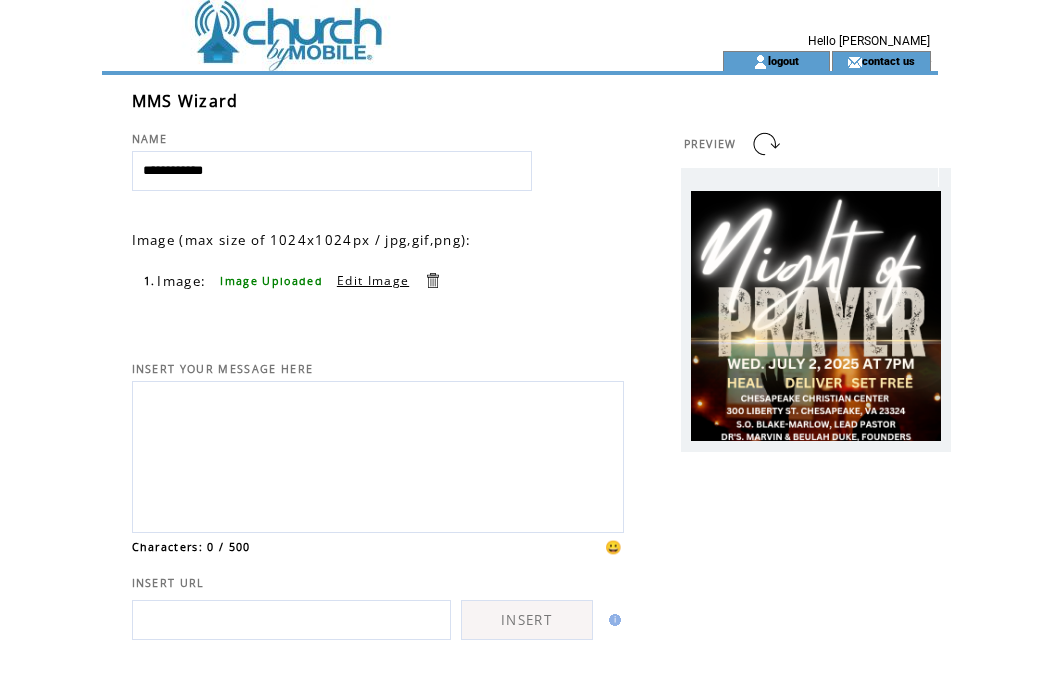 type on "**********" 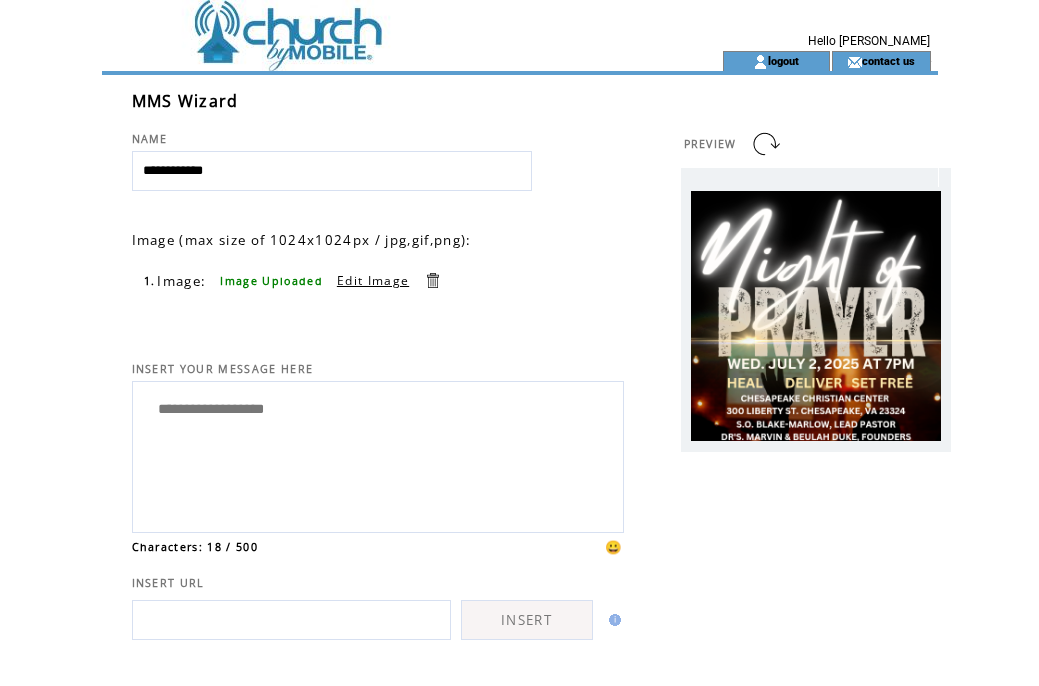 drag, startPoint x: 183, startPoint y: 419, endPoint x: 183, endPoint y: 313, distance: 106 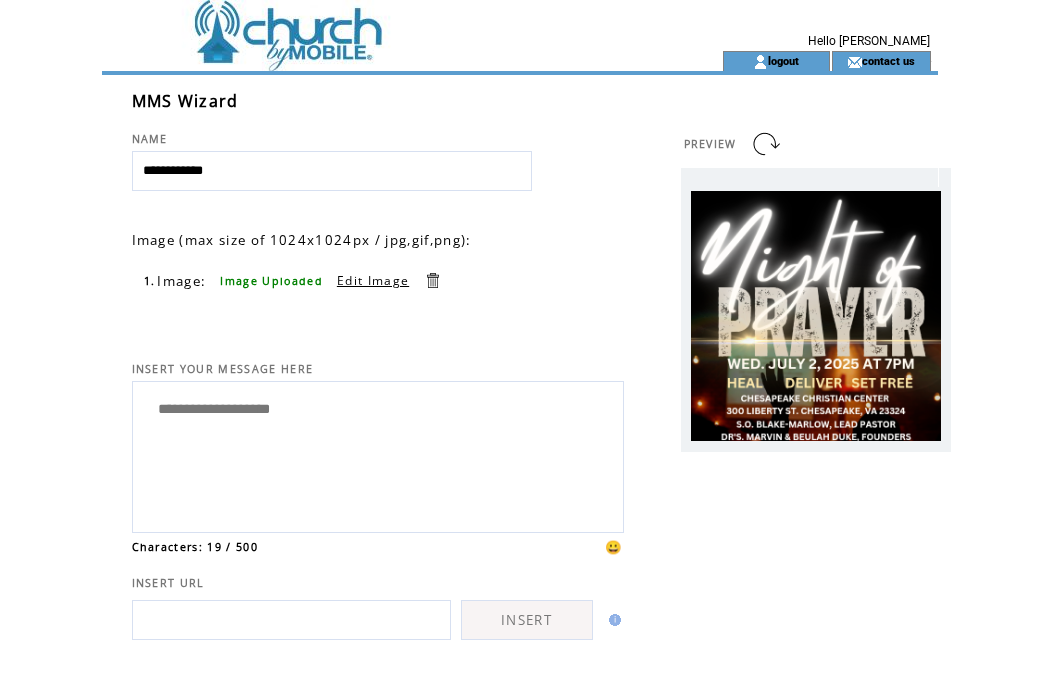 click on "**********" at bounding box center (378, 454) 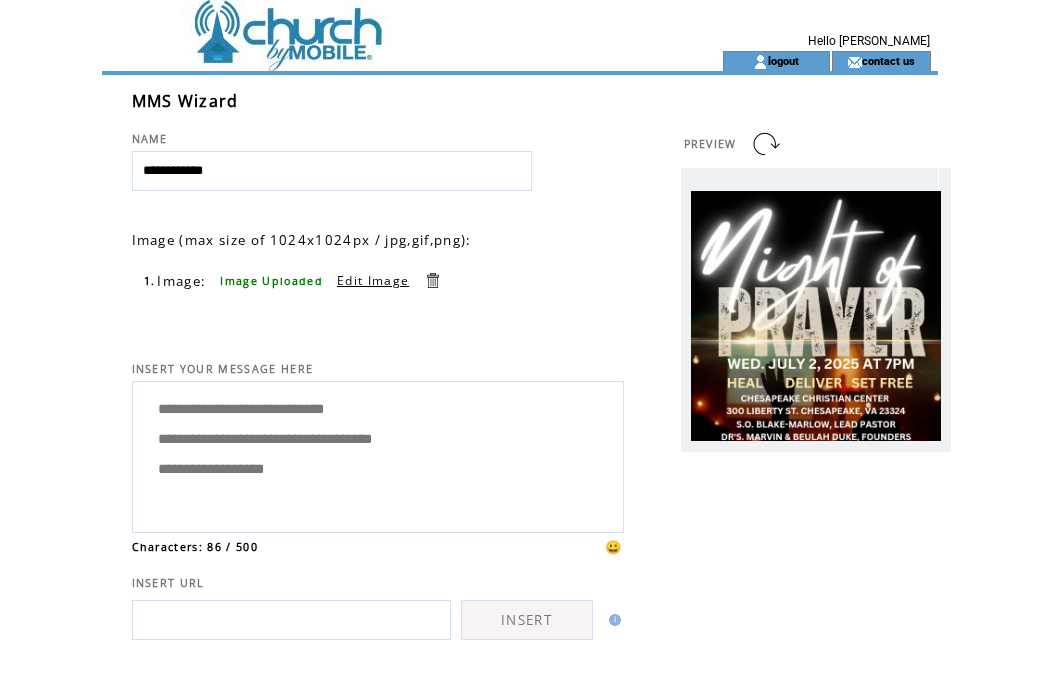 drag, startPoint x: 218, startPoint y: 497, endPoint x: 226, endPoint y: 403, distance: 94.33981 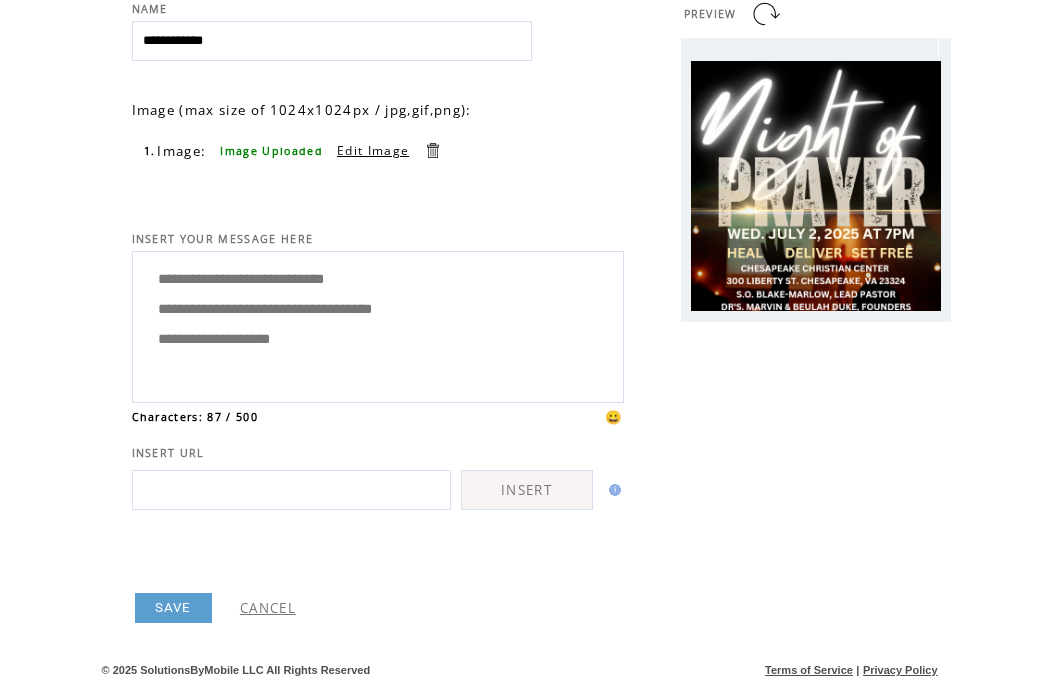 scroll, scrollTop: 175, scrollLeft: 0, axis: vertical 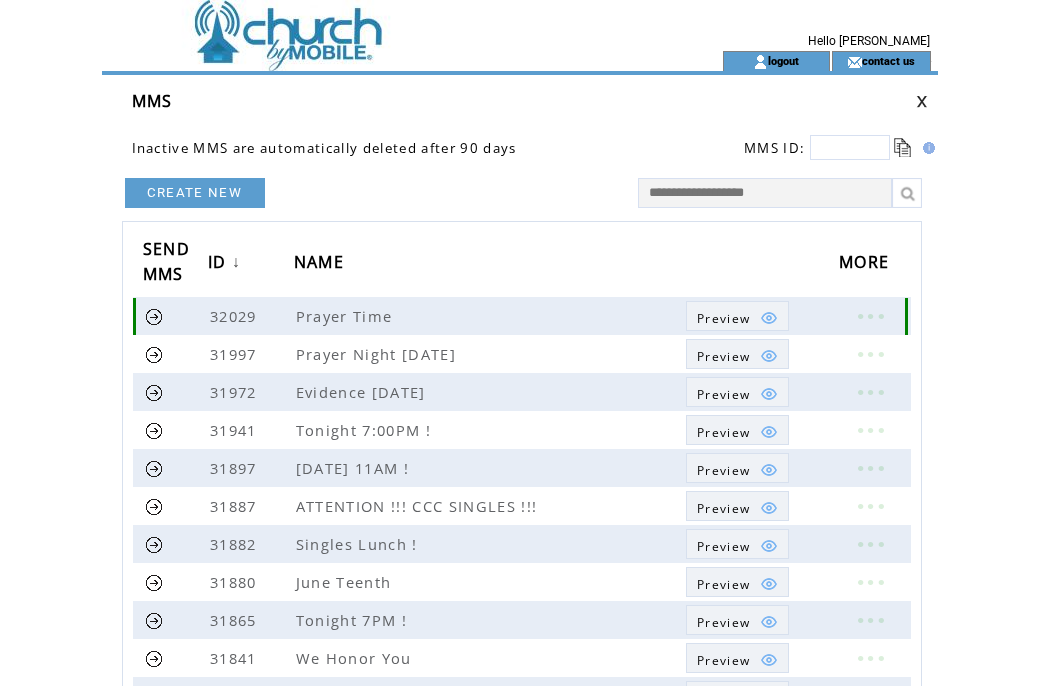 click at bounding box center [154, 316] 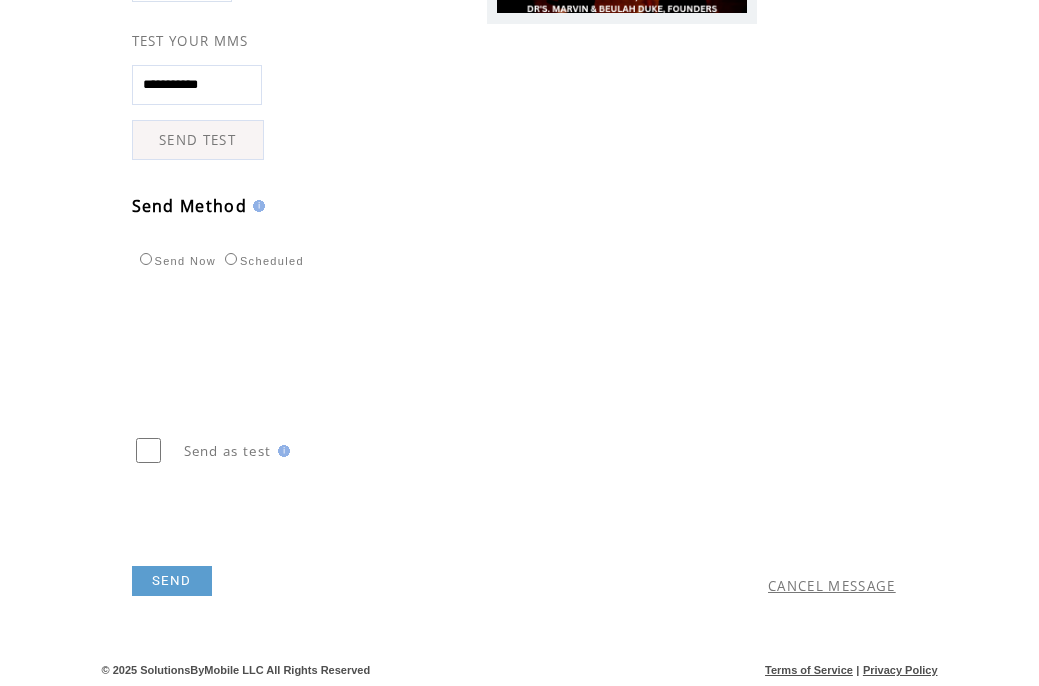scroll, scrollTop: 536, scrollLeft: 0, axis: vertical 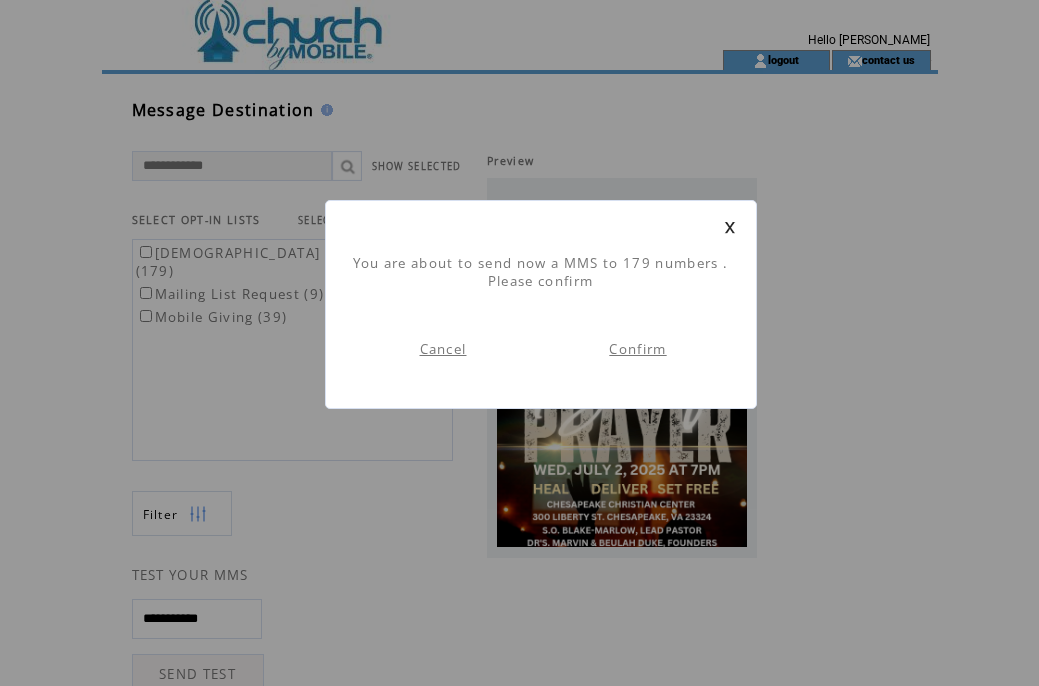 click on "Confirm" at bounding box center (637, 349) 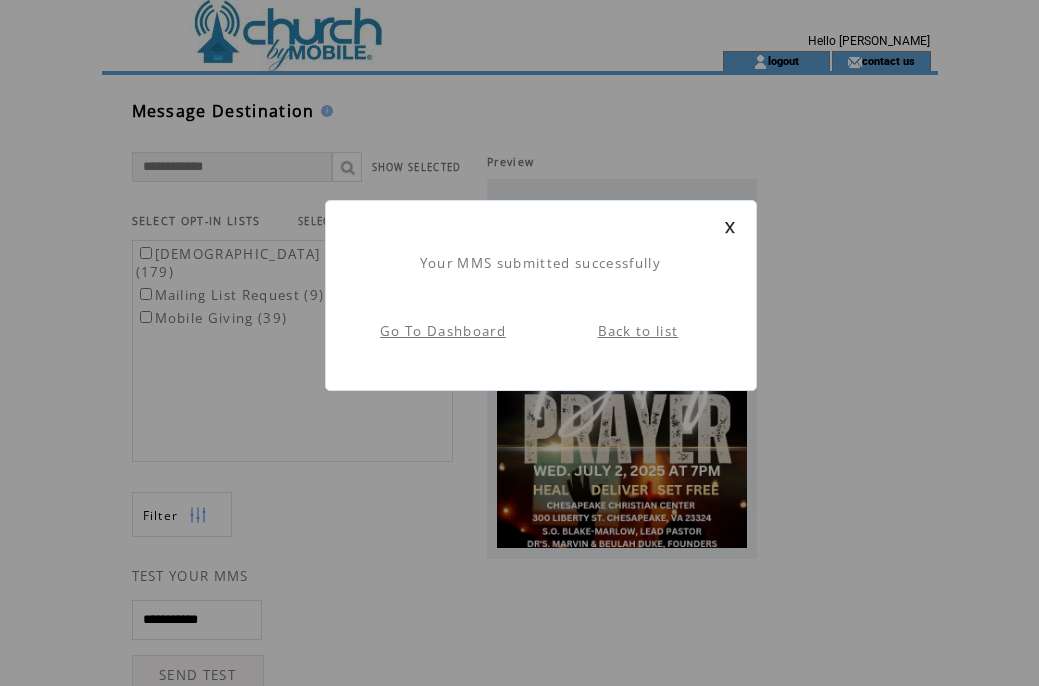 scroll, scrollTop: 1, scrollLeft: 0, axis: vertical 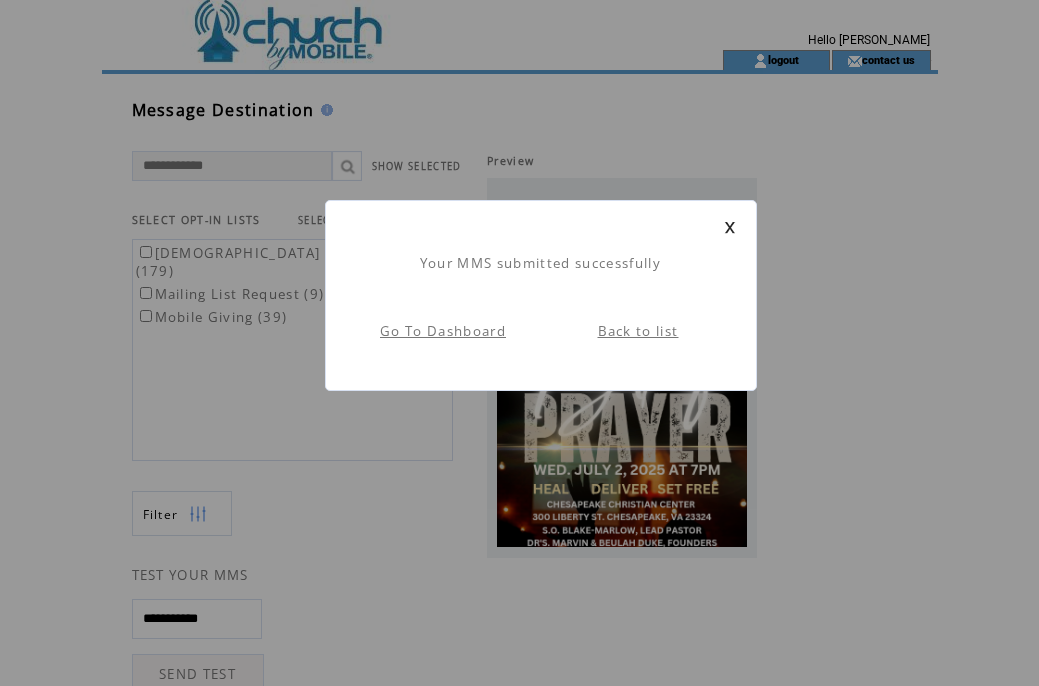 click at bounding box center (730, 227) 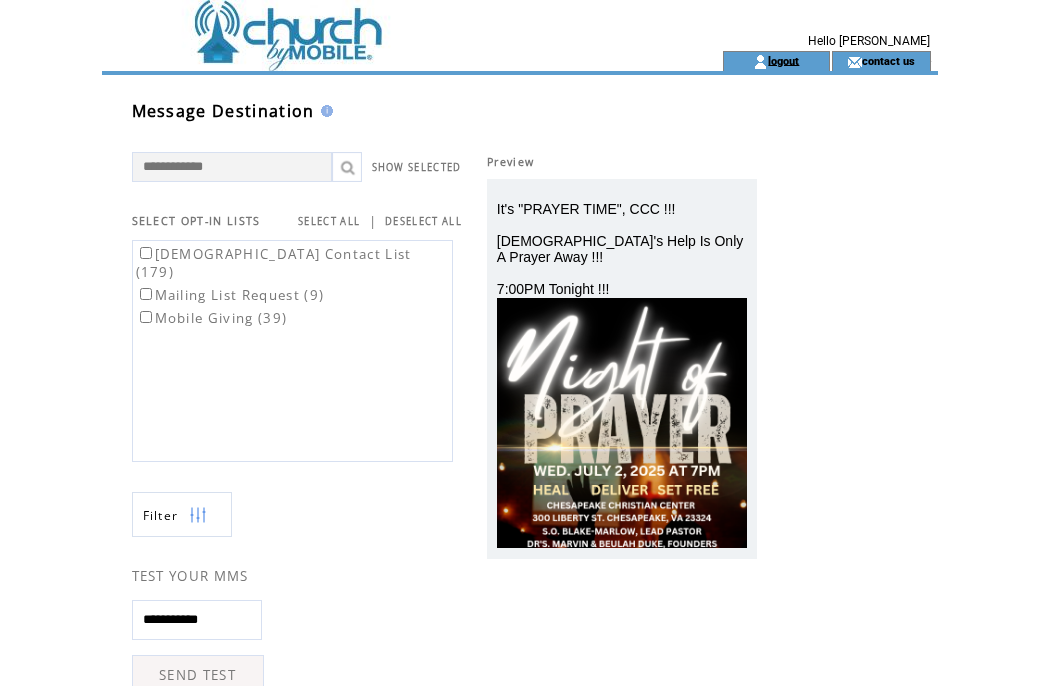 click on "logout" at bounding box center (783, 60) 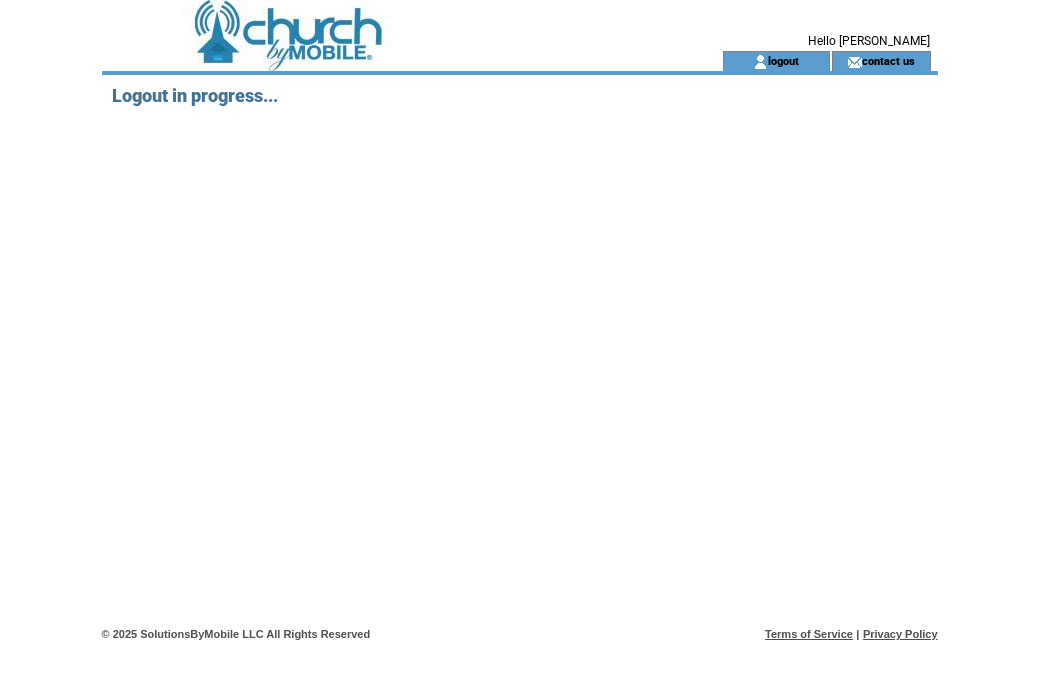 scroll, scrollTop: 0, scrollLeft: 0, axis: both 